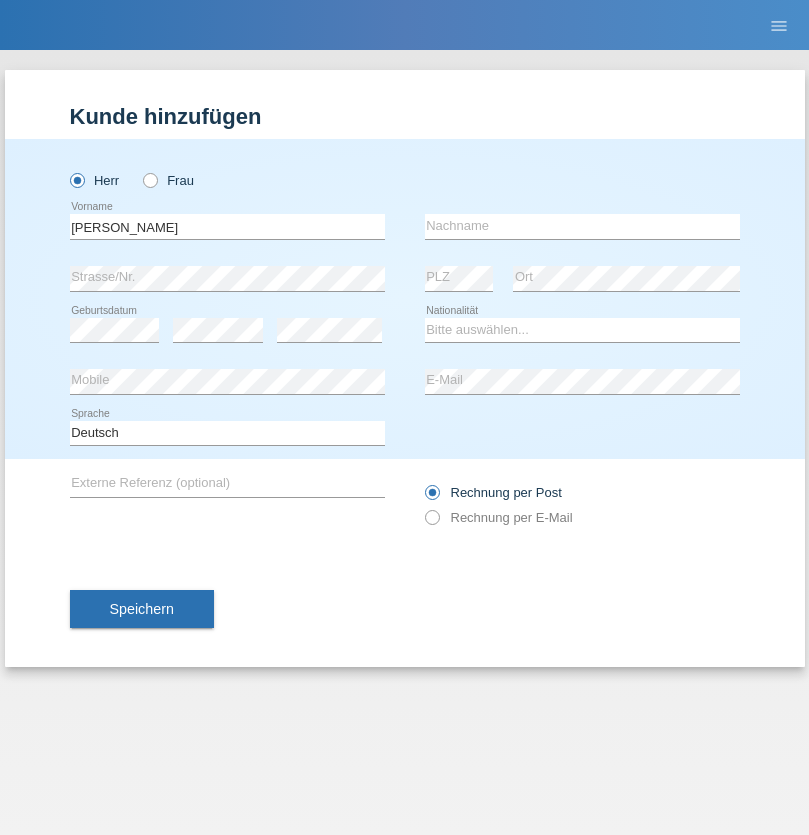 scroll, scrollTop: 0, scrollLeft: 0, axis: both 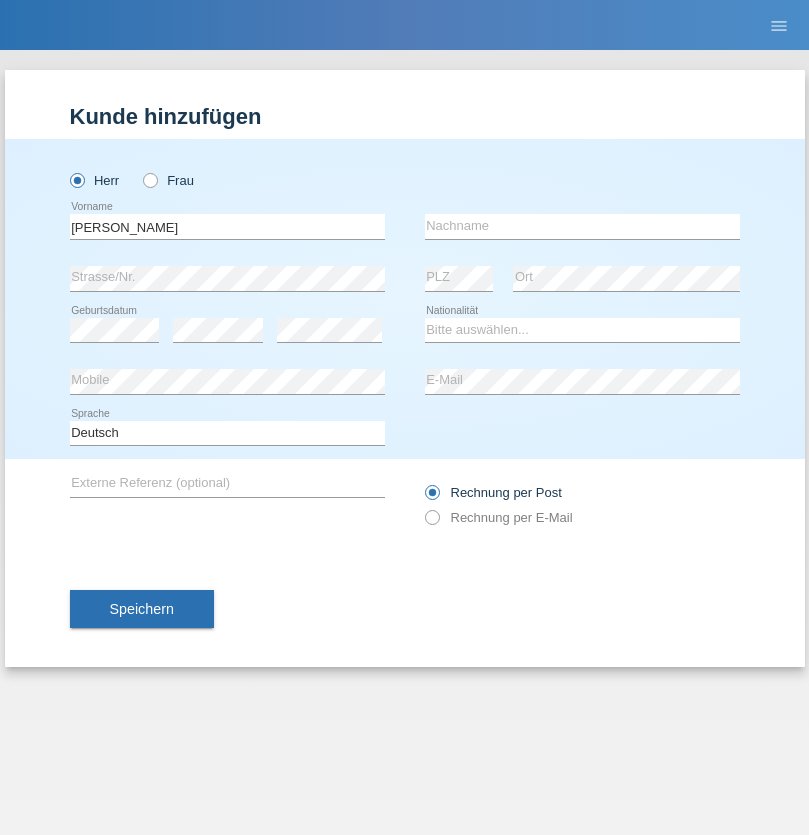 type on "[PERSON_NAME]" 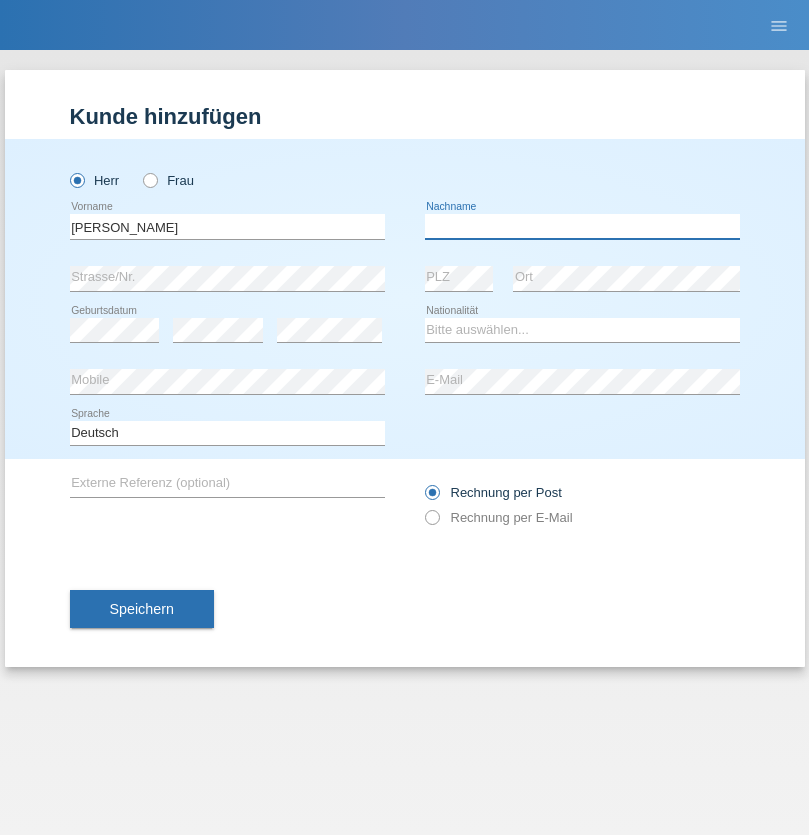 click at bounding box center (582, 226) 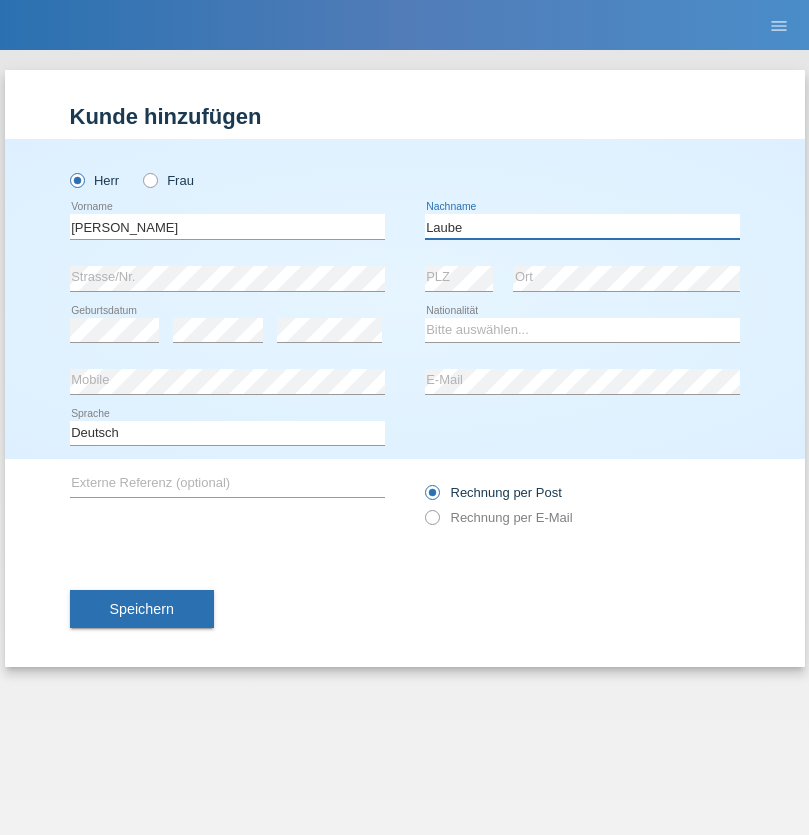 type on "Laube" 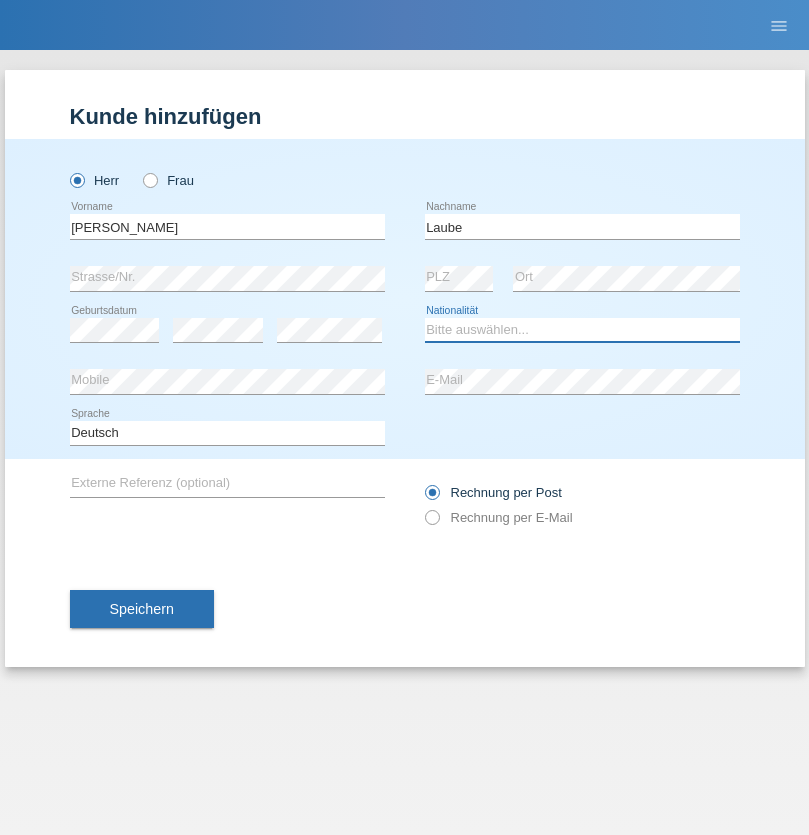 select on "DE" 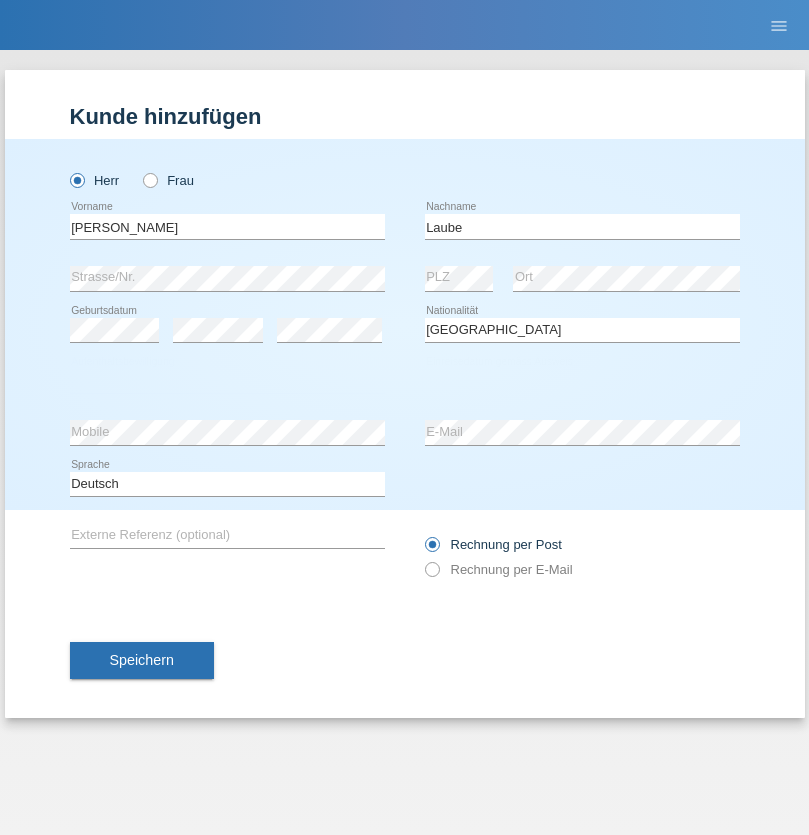 select on "C" 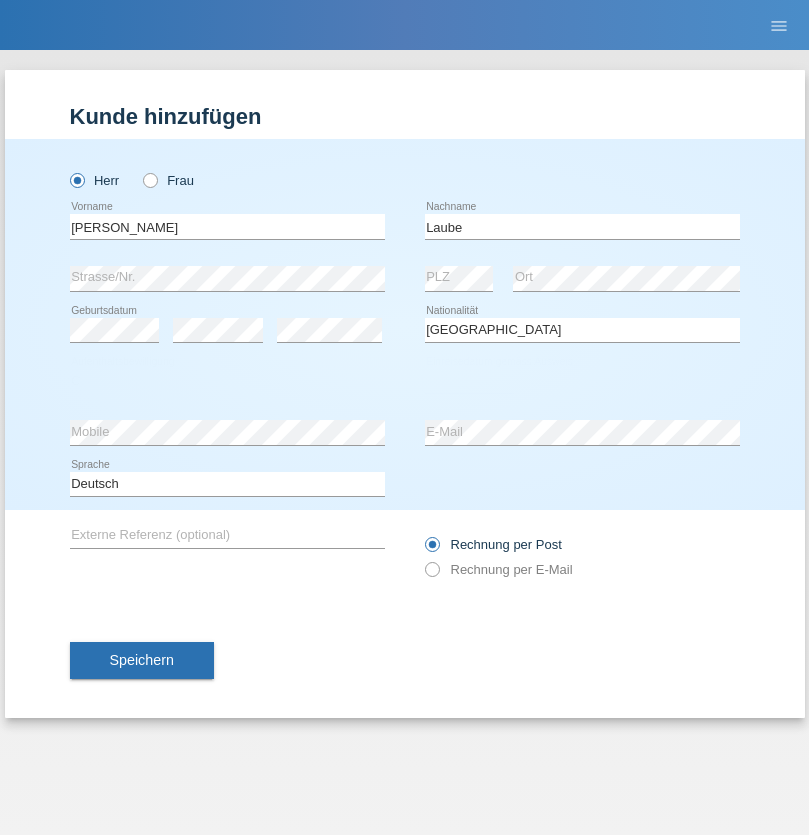 select on "01" 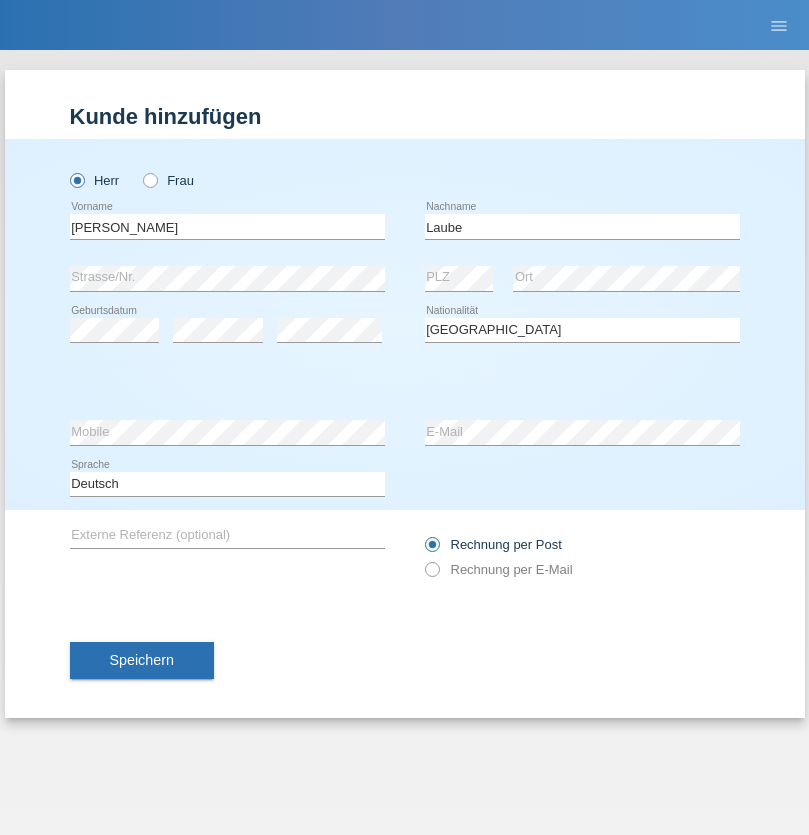 select on "12" 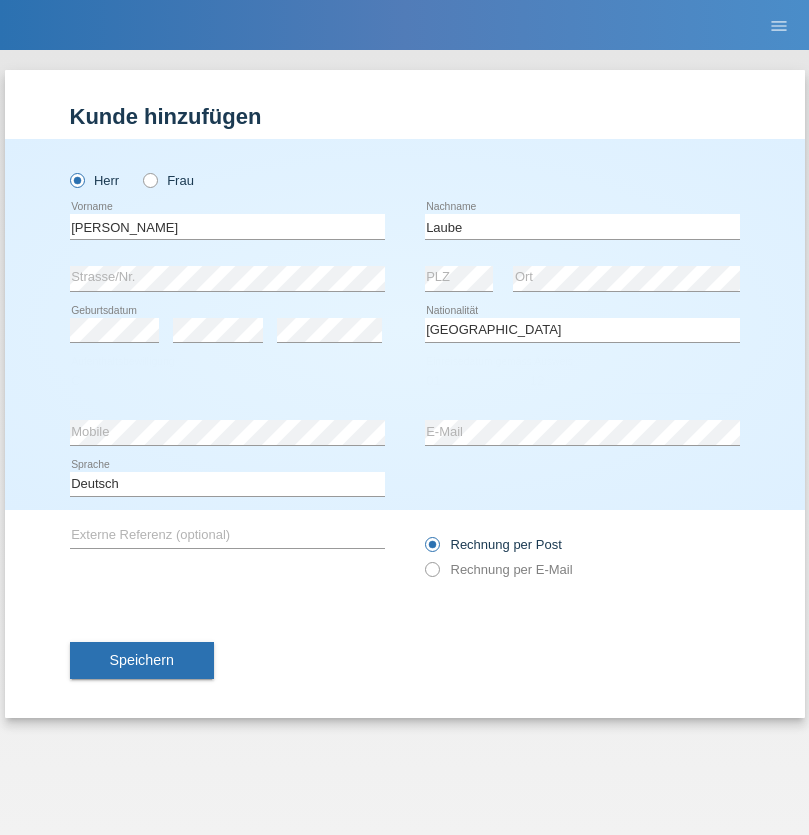 select on "2012" 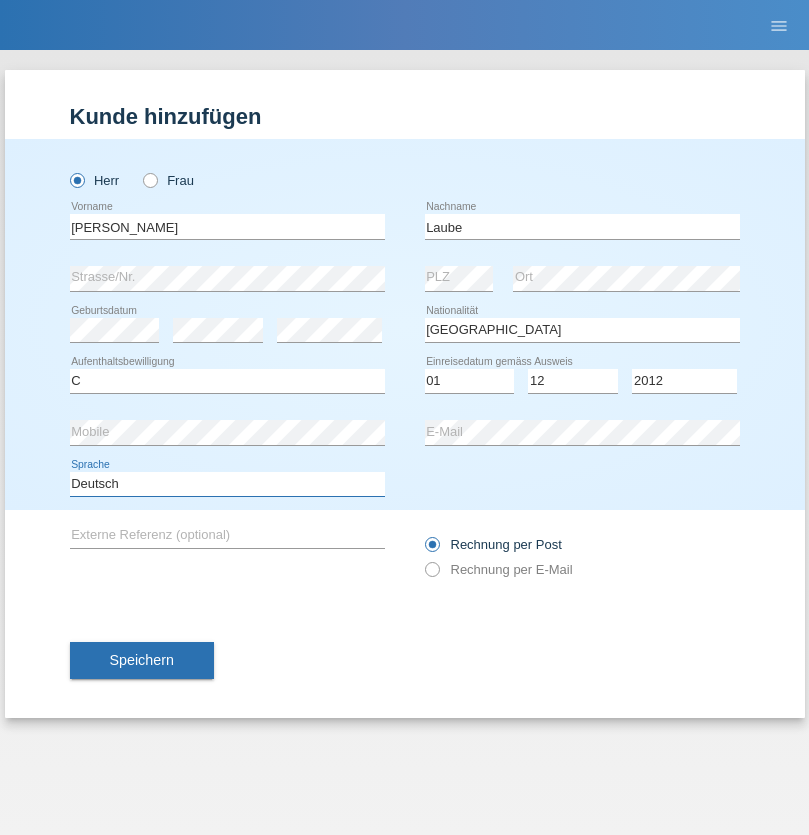select on "en" 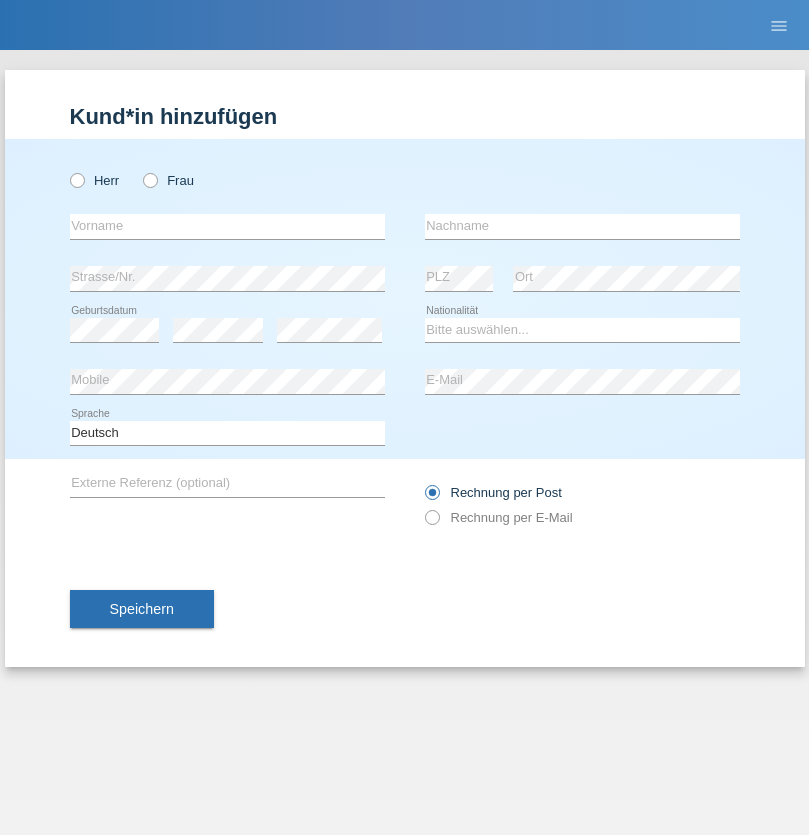 scroll, scrollTop: 0, scrollLeft: 0, axis: both 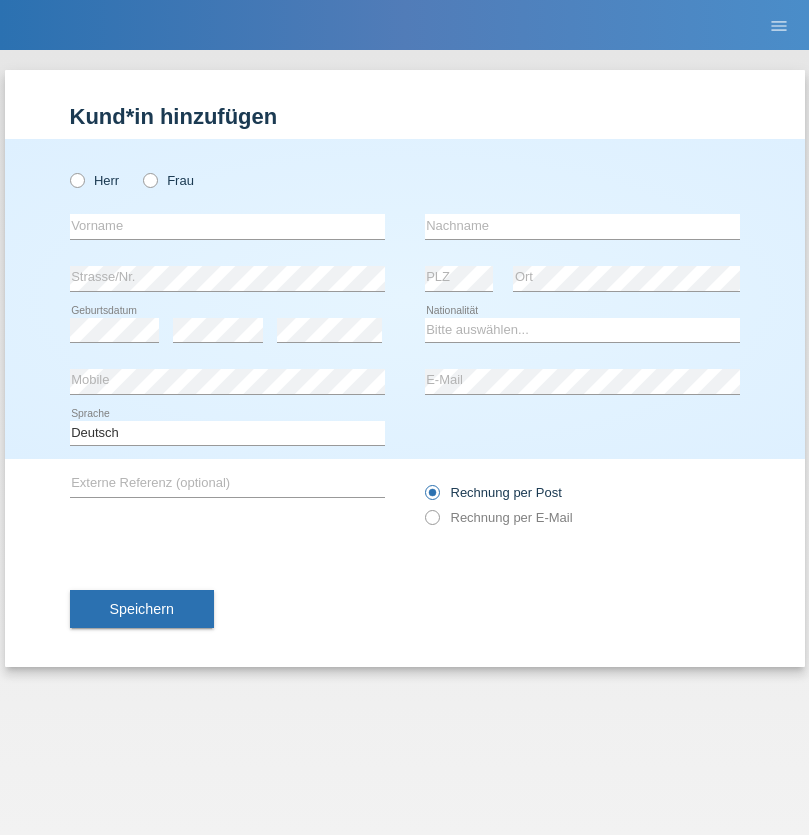 radio on "true" 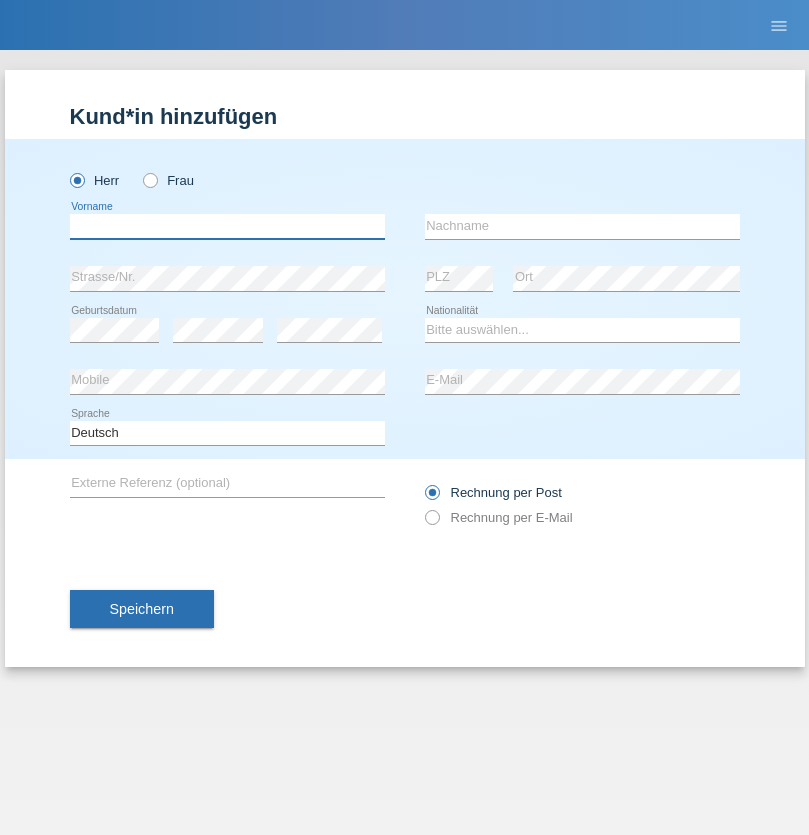 click at bounding box center [227, 226] 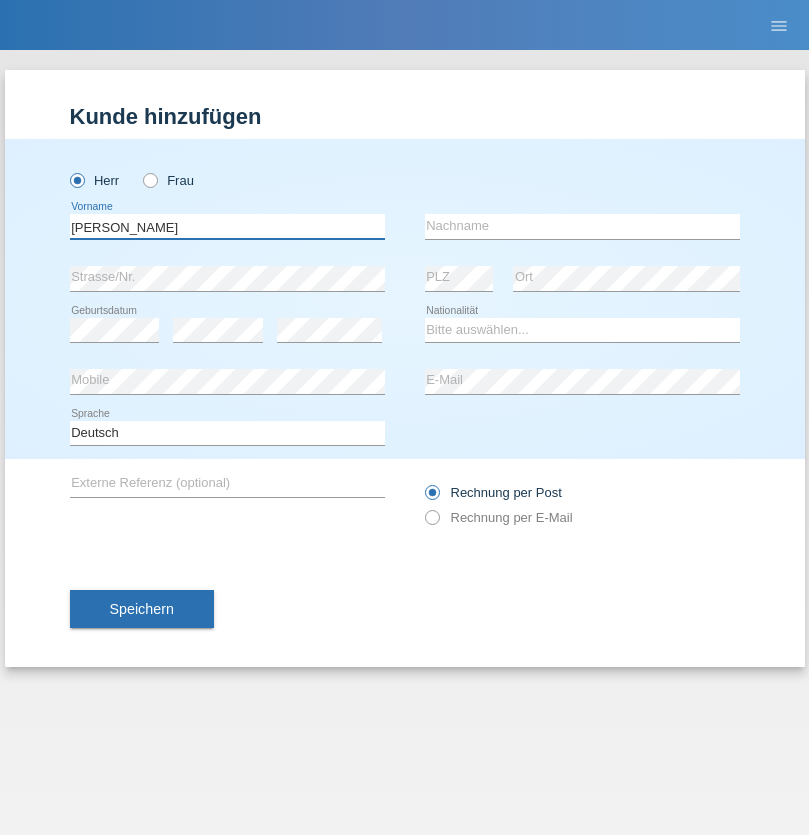type on "Marcel" 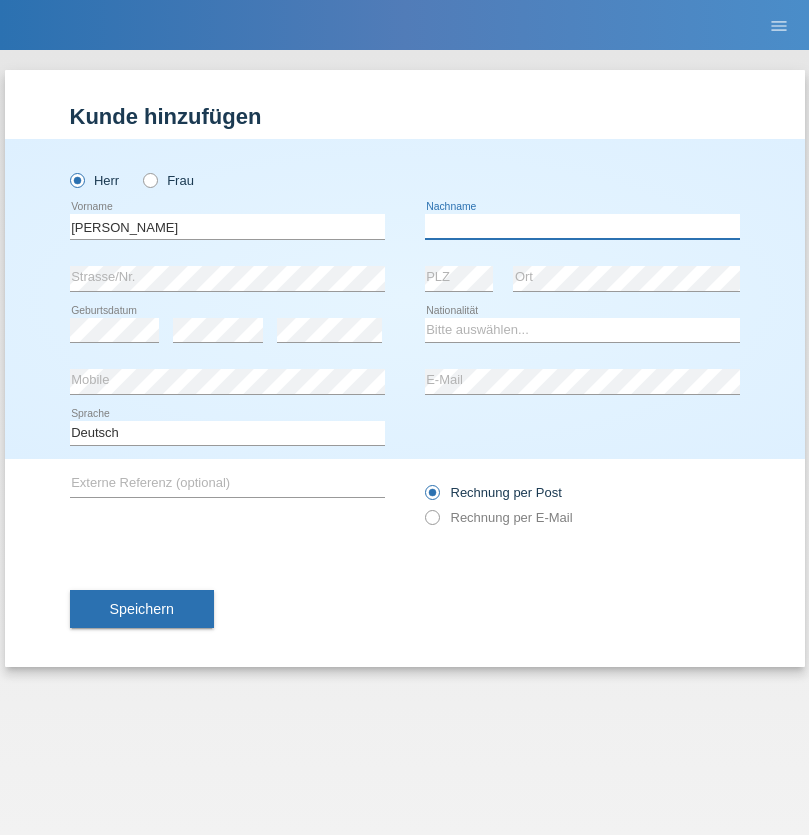 click at bounding box center [582, 226] 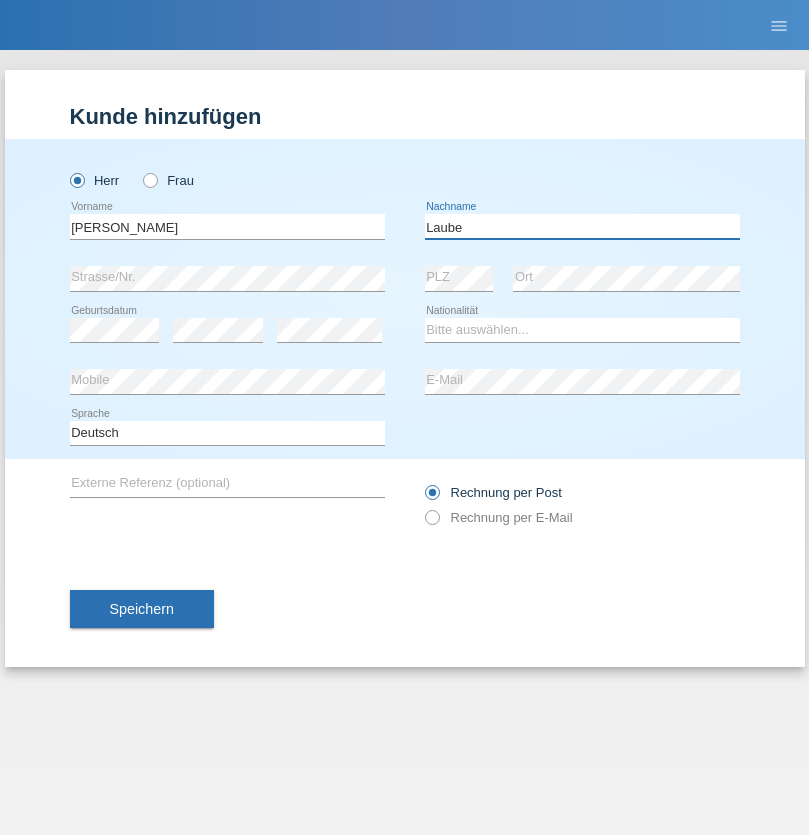 type on "Laube" 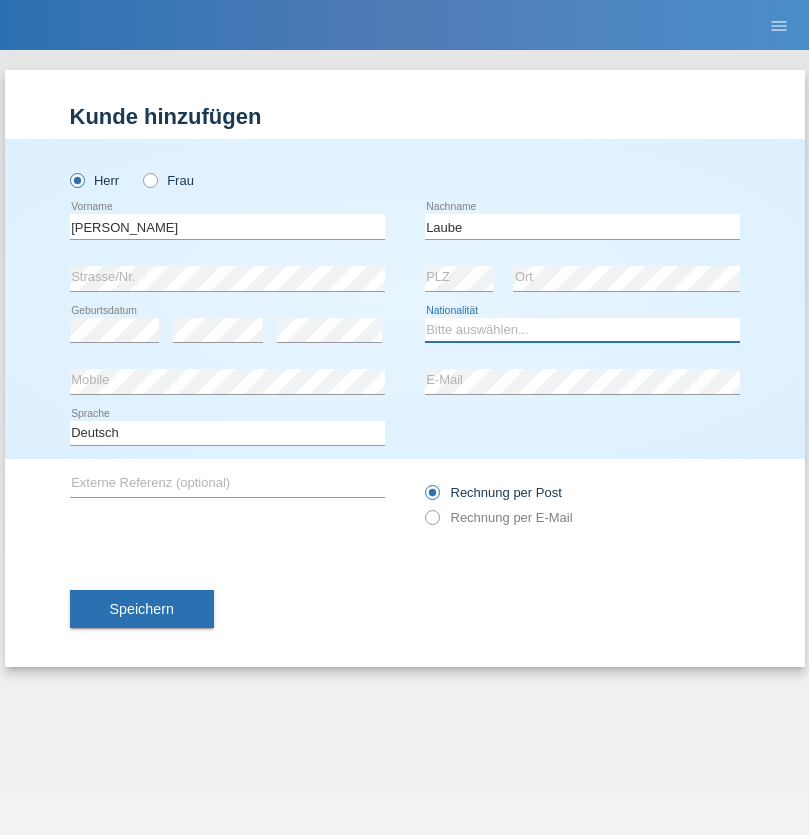 select on "DE" 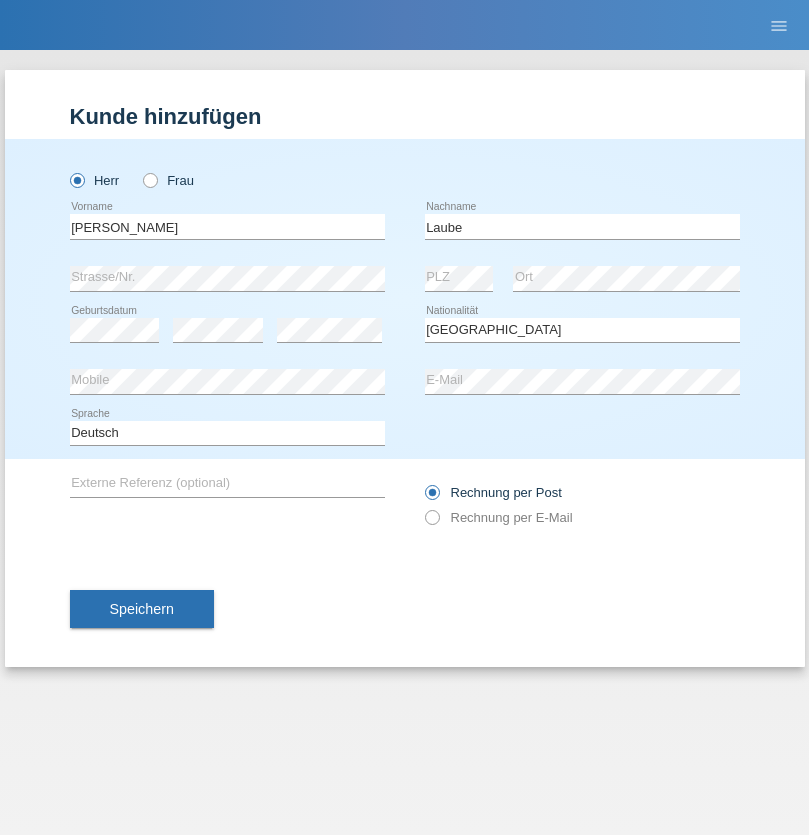 select on "C" 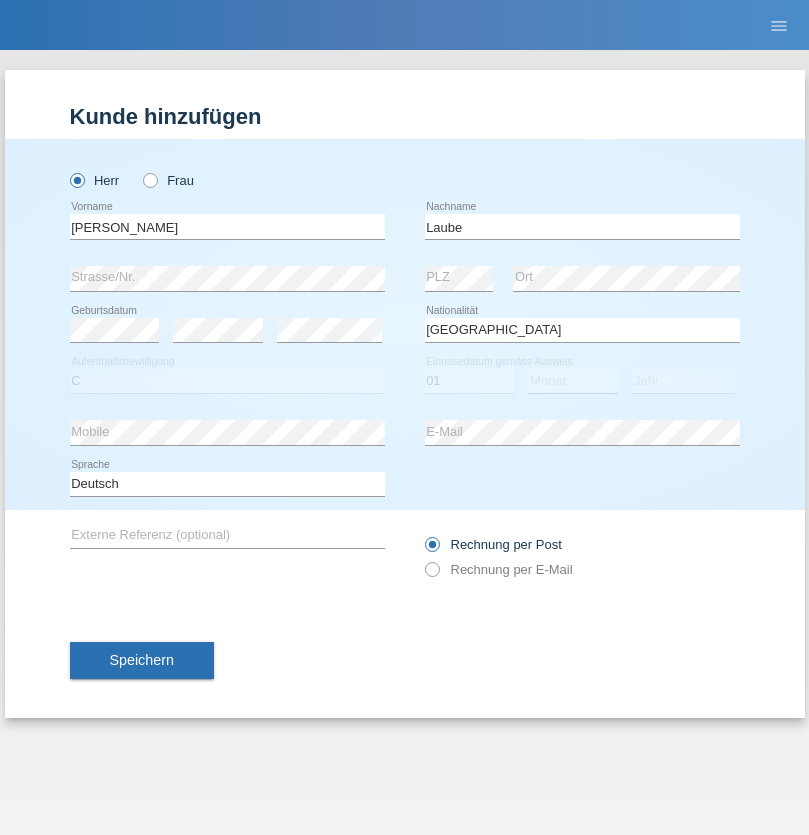 select on "12" 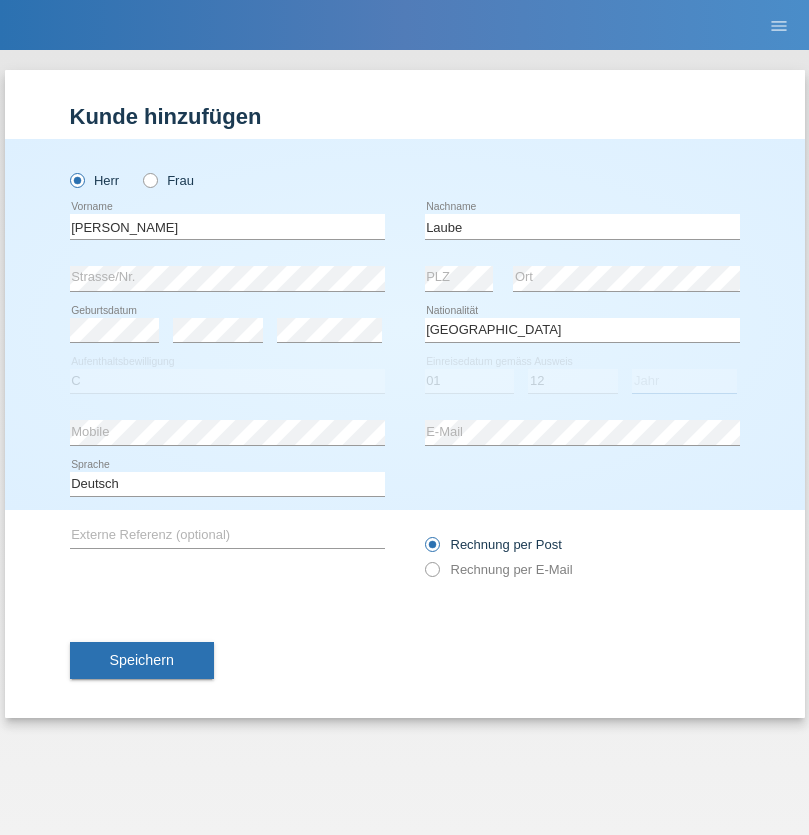 select on "2012" 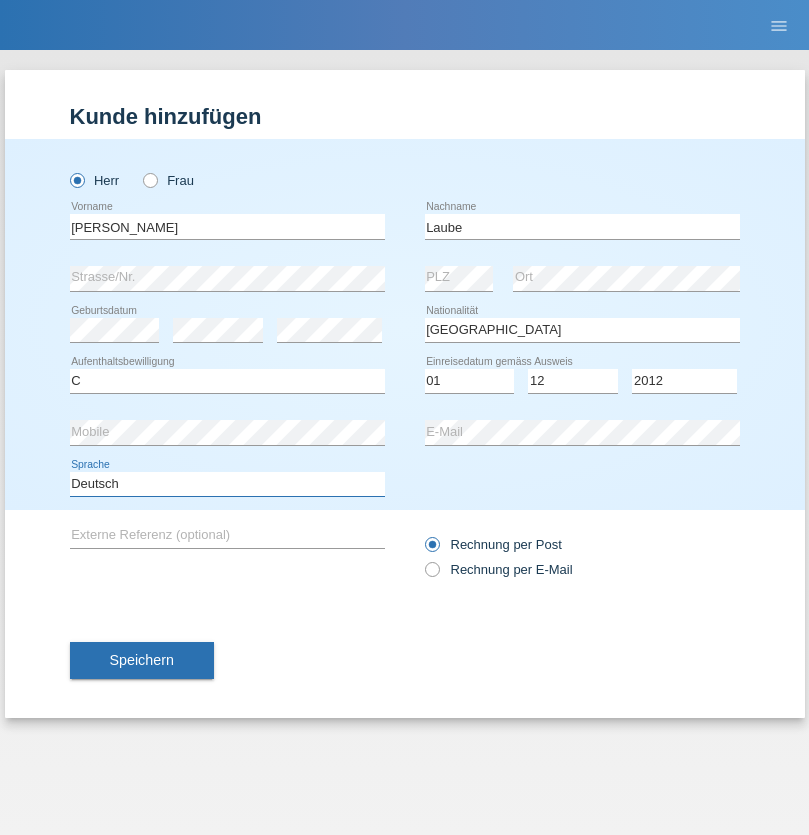 select on "en" 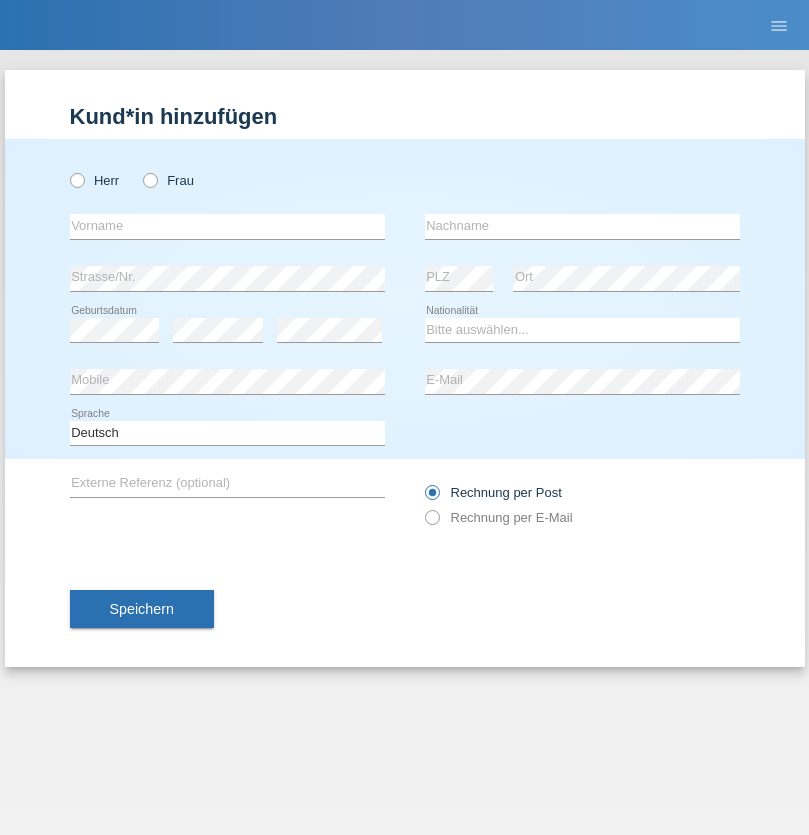 scroll, scrollTop: 0, scrollLeft: 0, axis: both 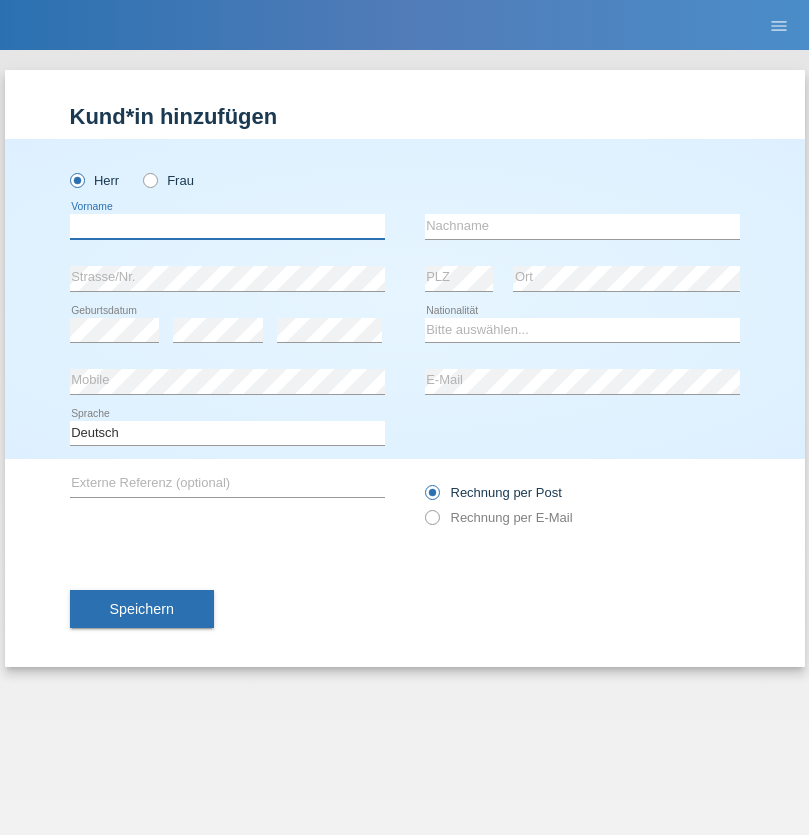 click at bounding box center (227, 226) 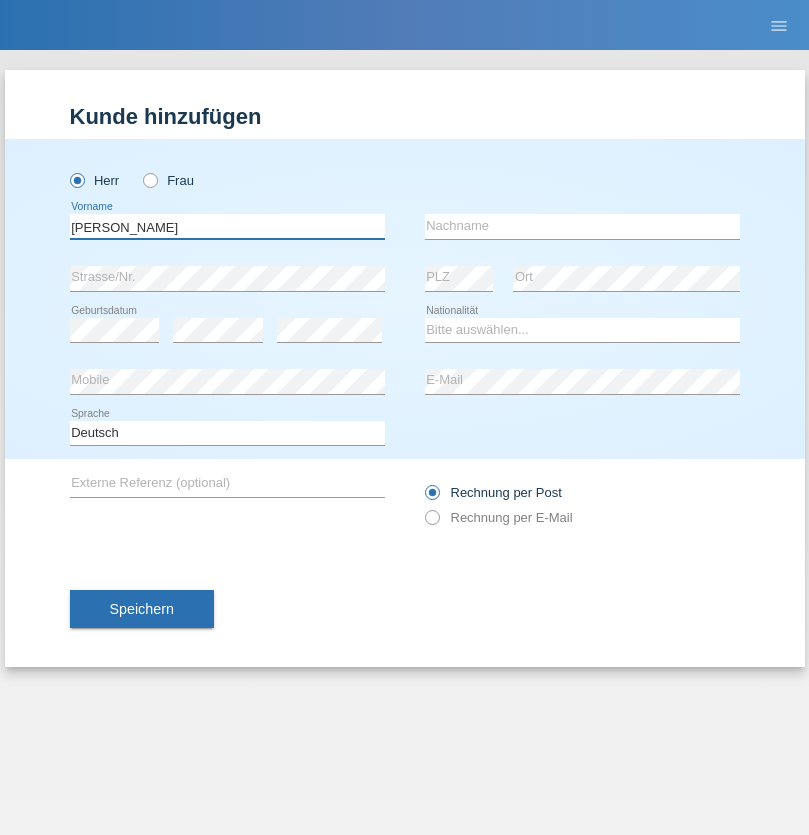 type on "Marcel" 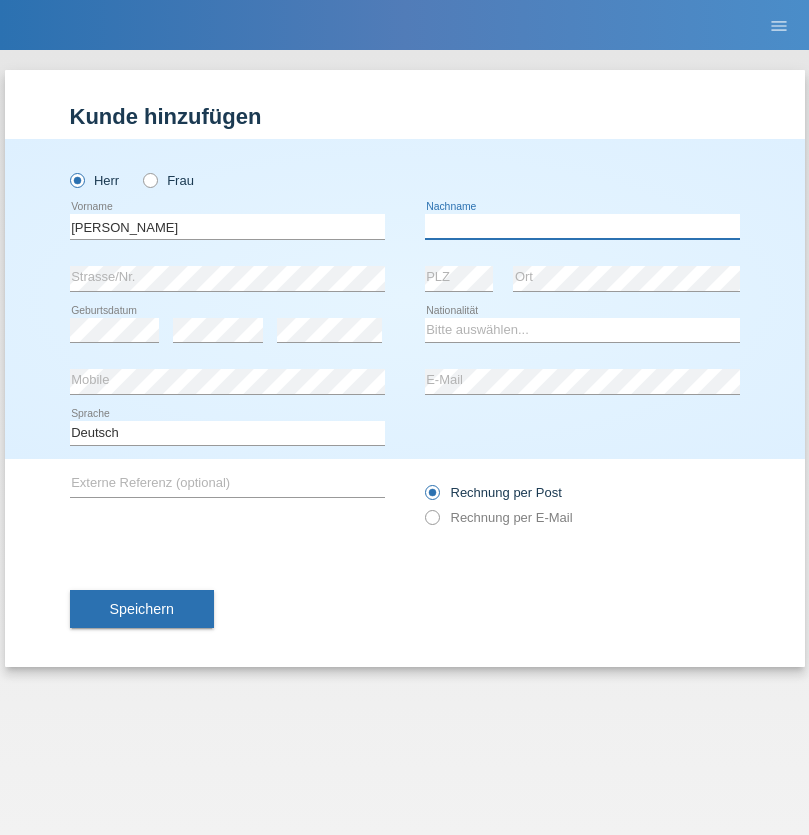 click at bounding box center (582, 226) 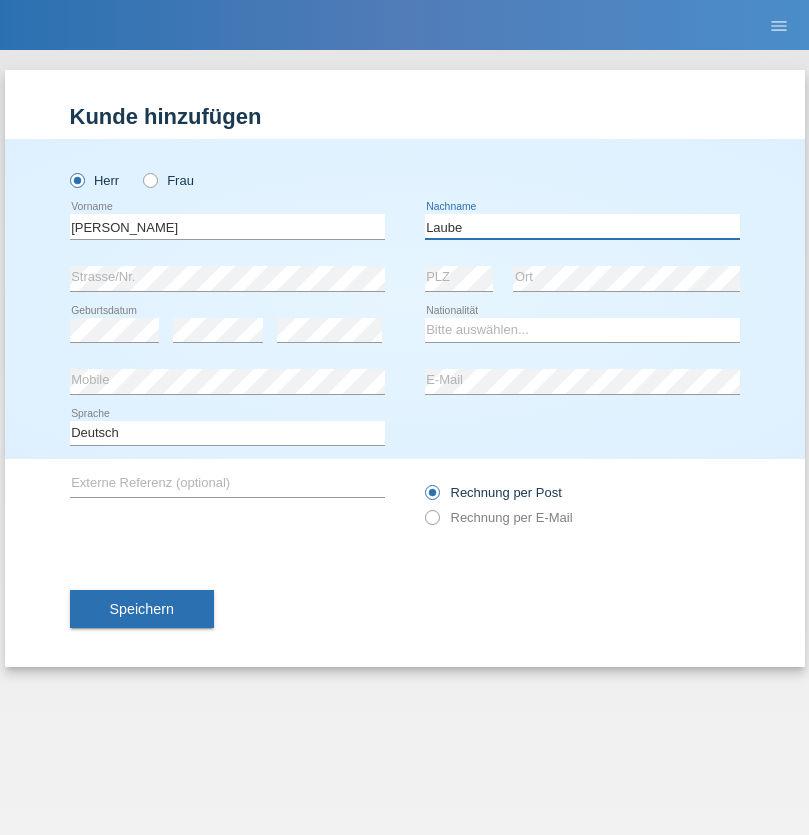 type on "Laube" 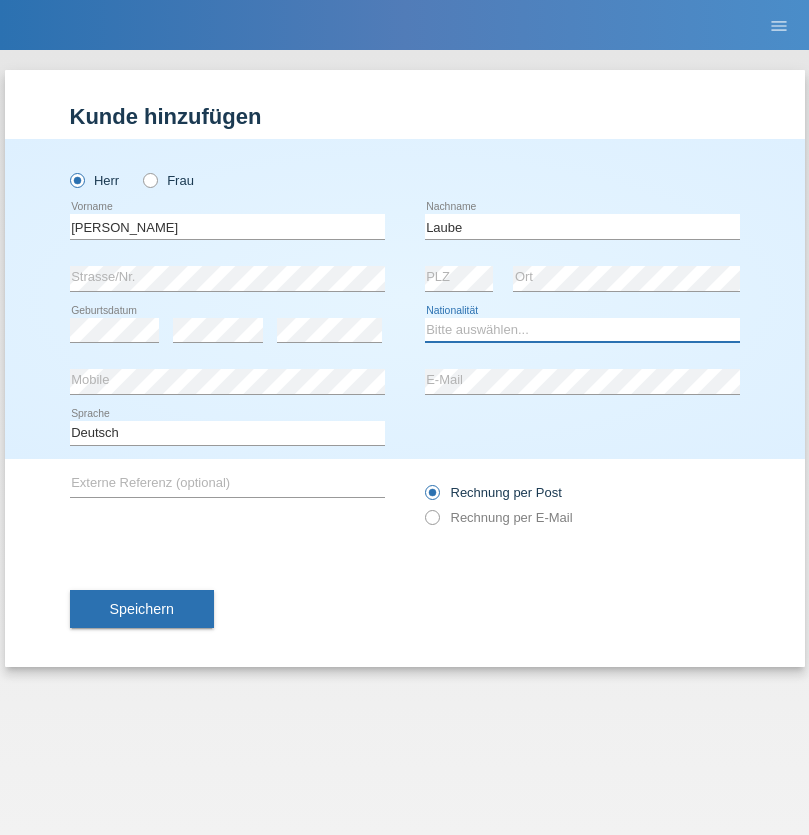 select on "DE" 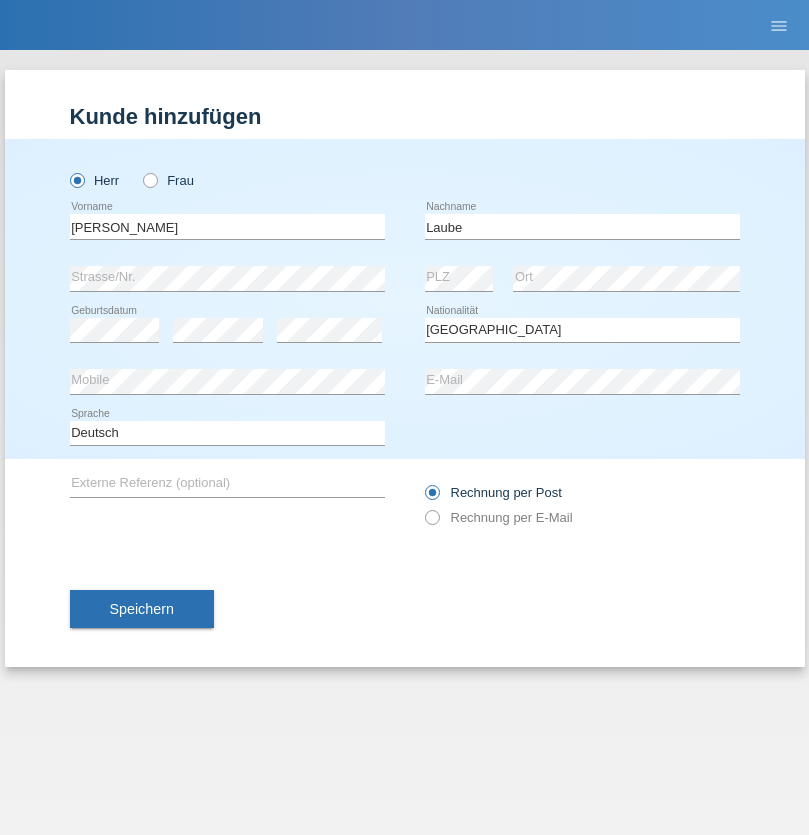 select on "C" 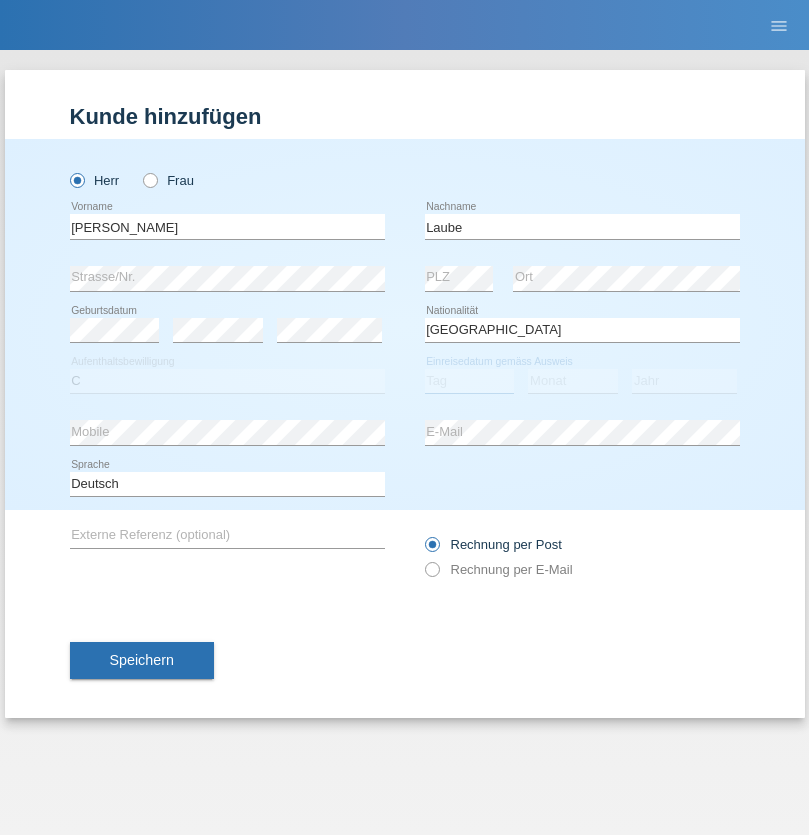 select on "23" 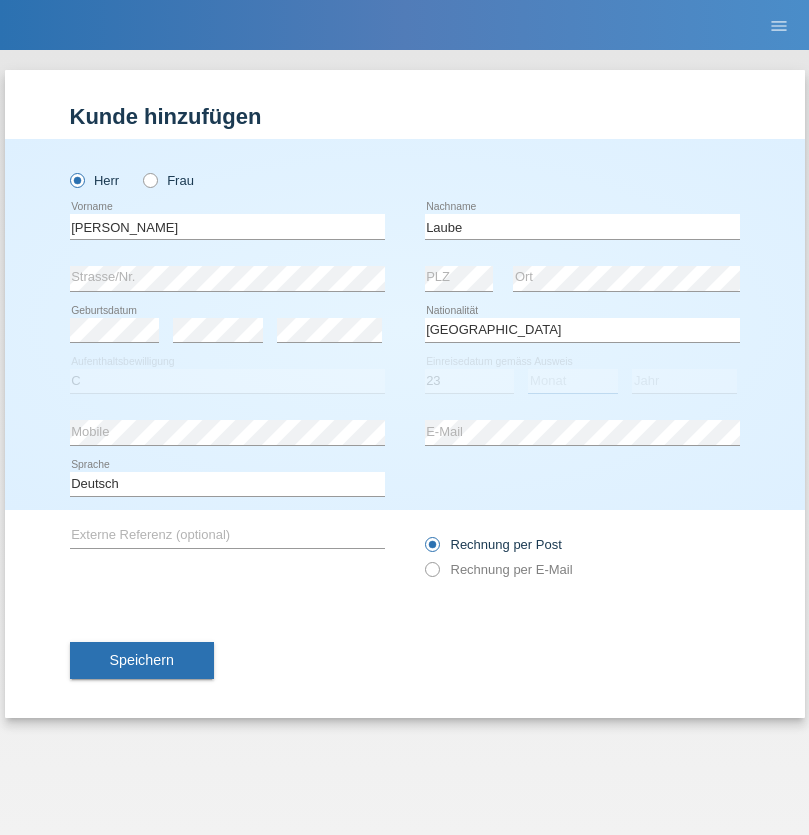 select on "03" 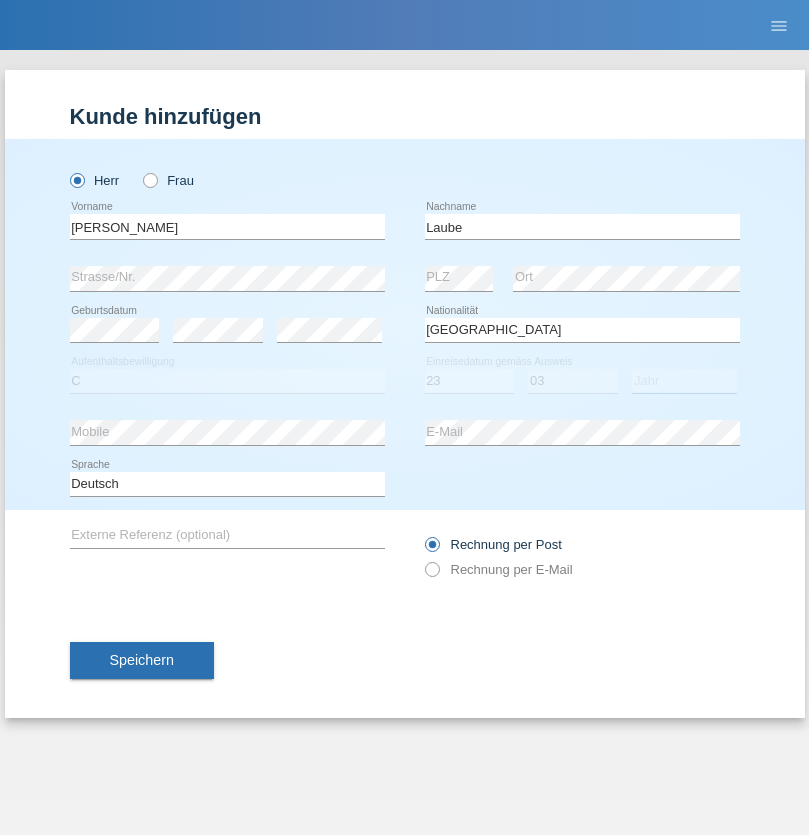select on "2000" 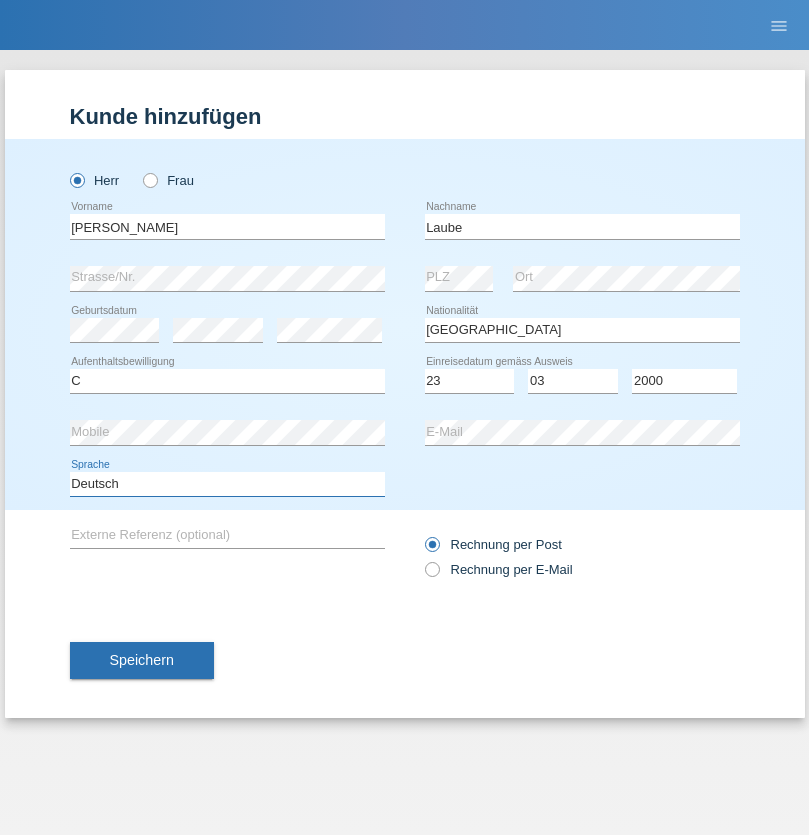 select on "en" 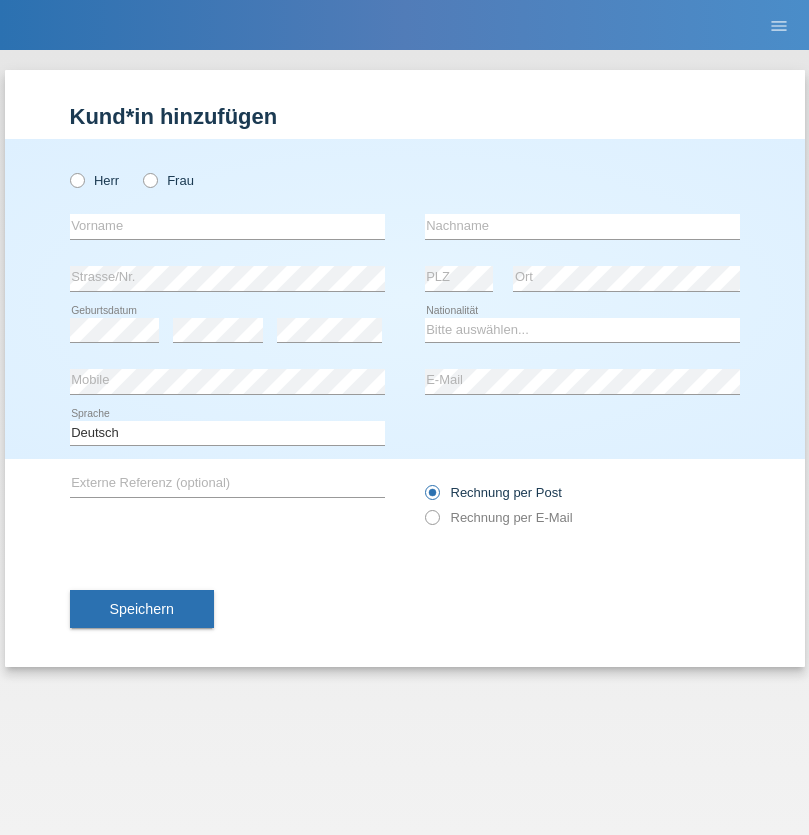 scroll, scrollTop: 0, scrollLeft: 0, axis: both 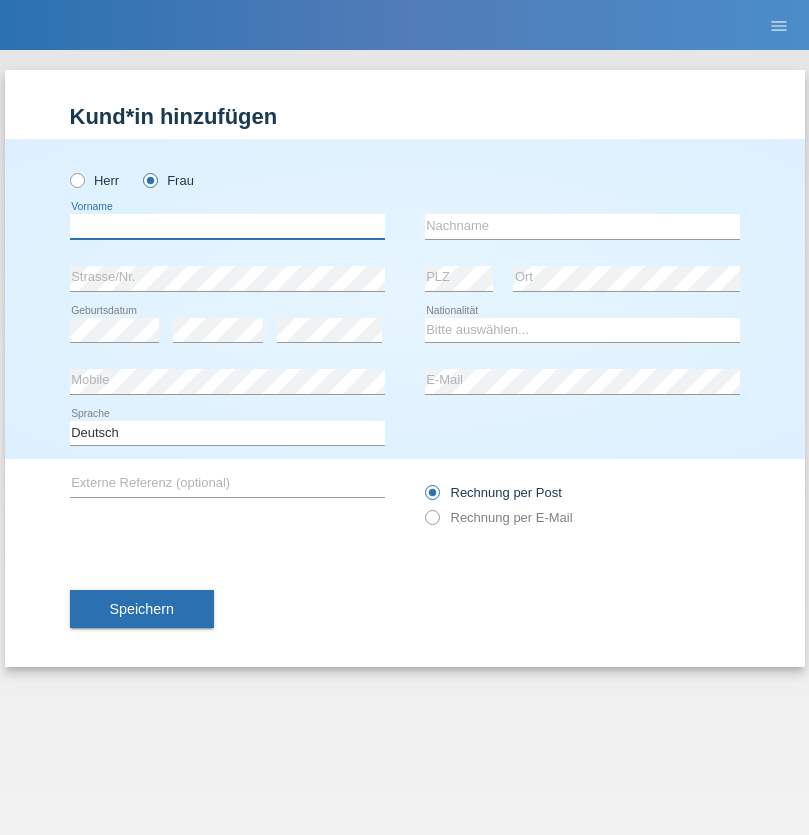 click at bounding box center (227, 226) 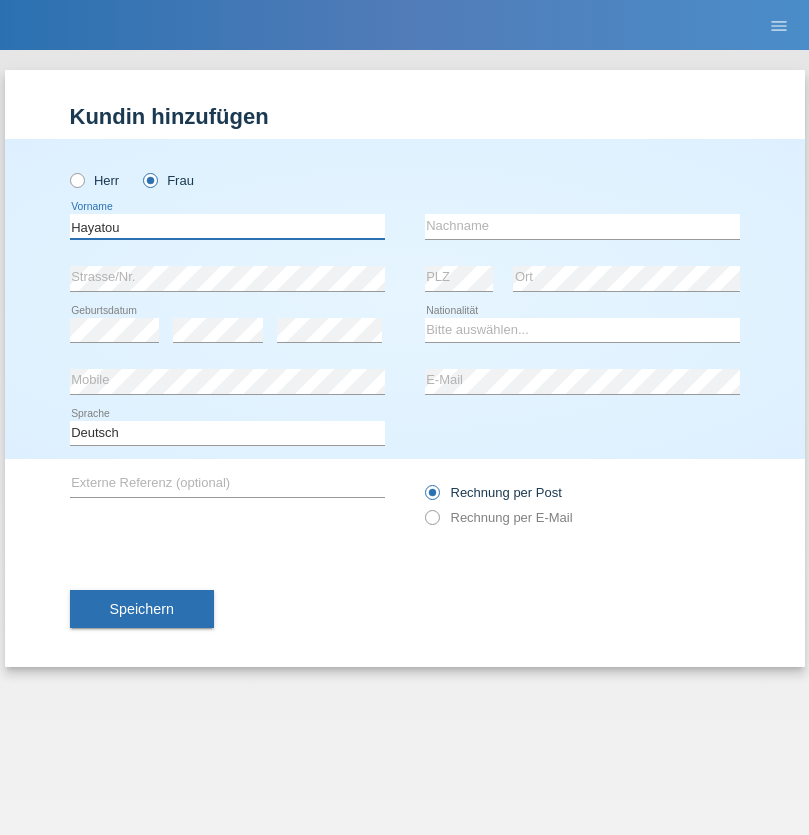 type on "Hayatou" 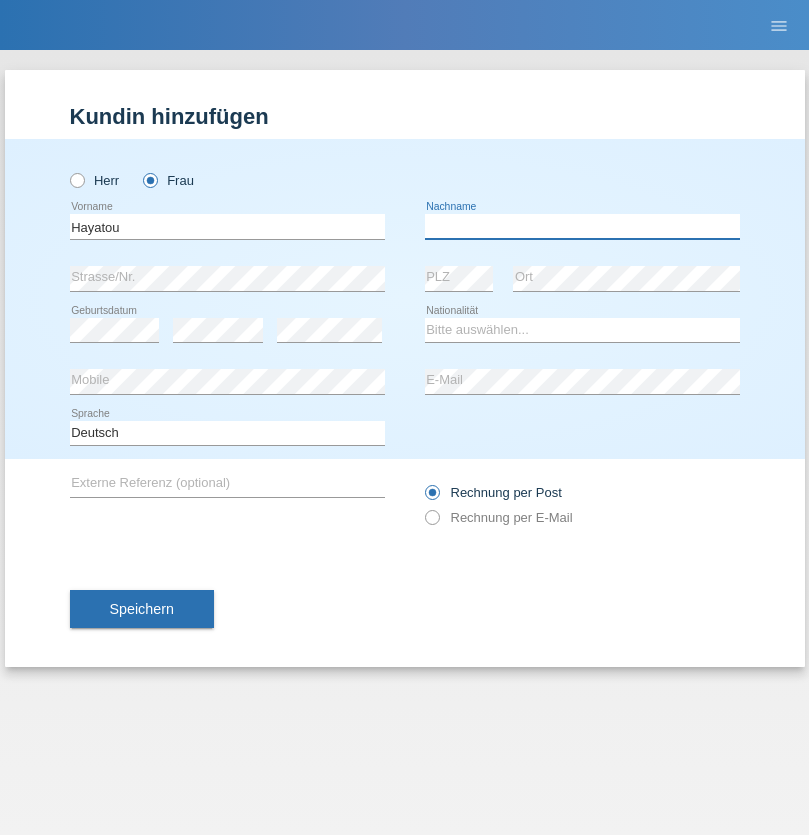 click at bounding box center [582, 226] 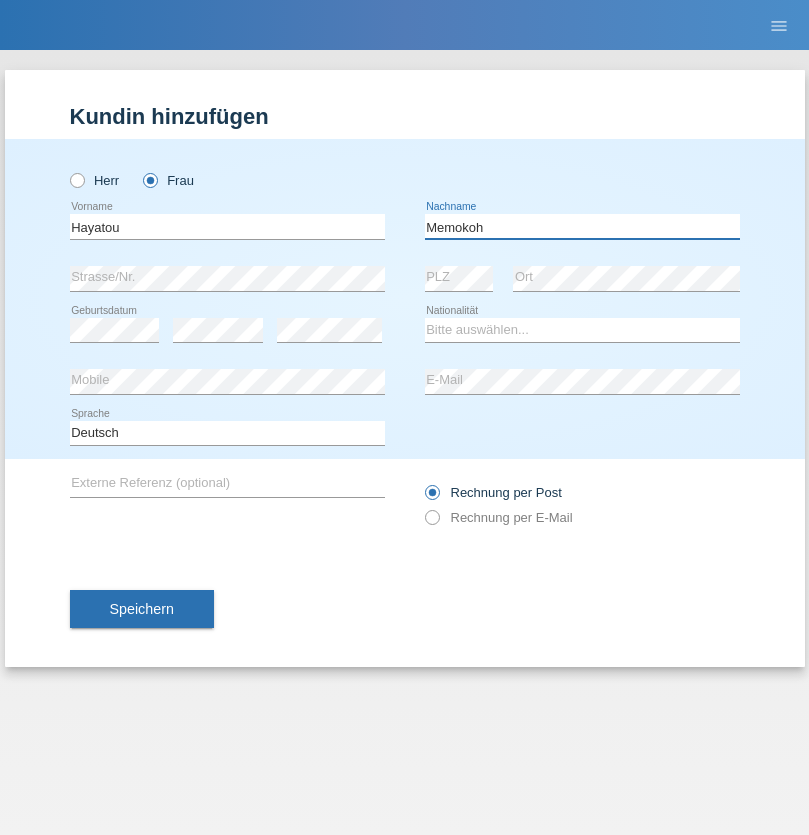 type on "Memokoh" 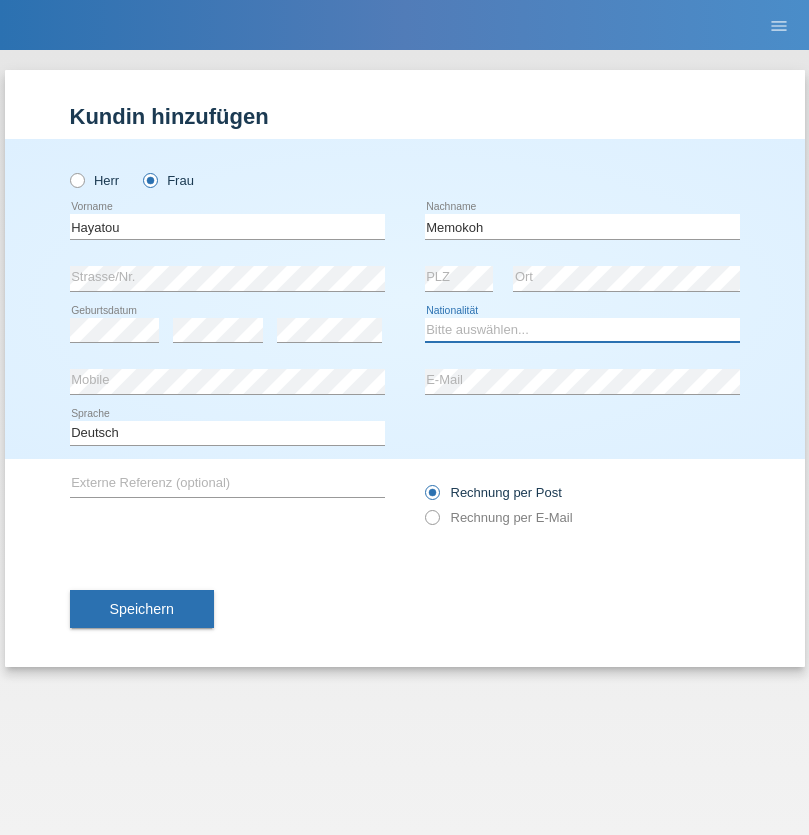 select on "FR" 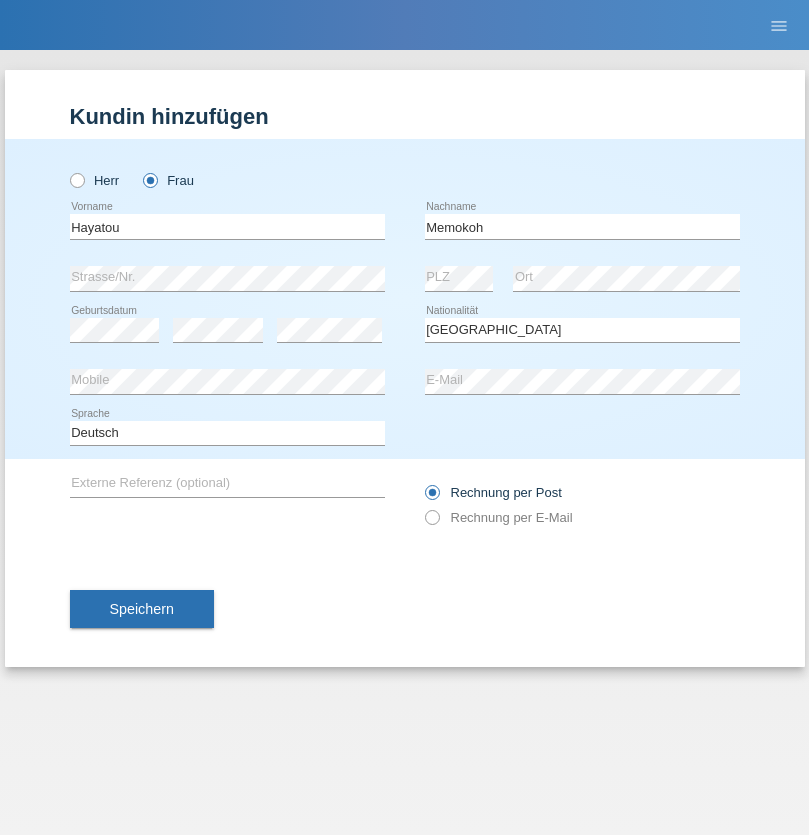 select on "C" 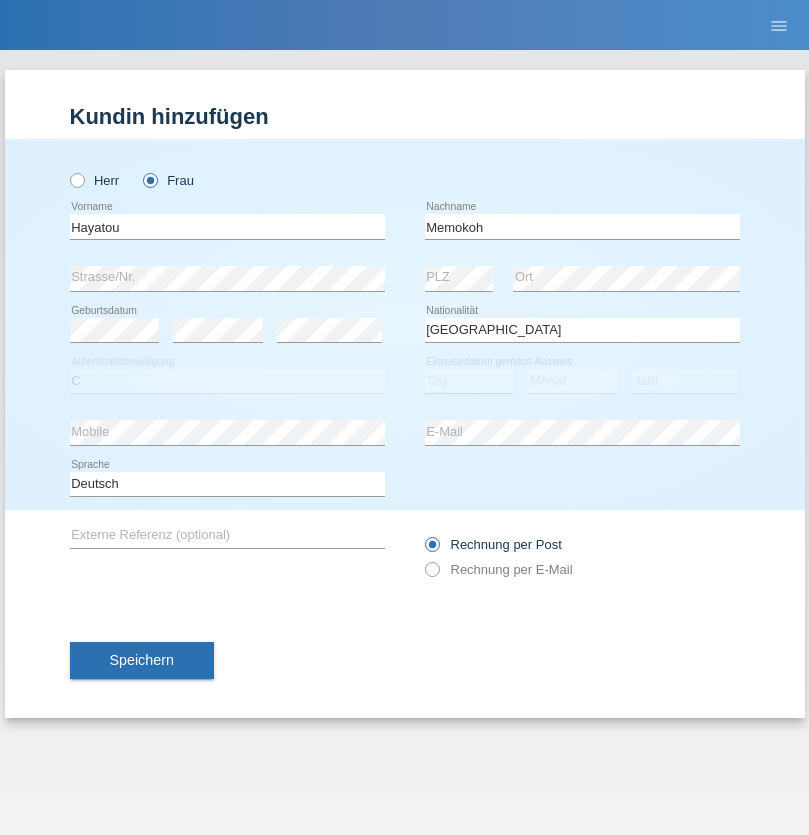 select on "03" 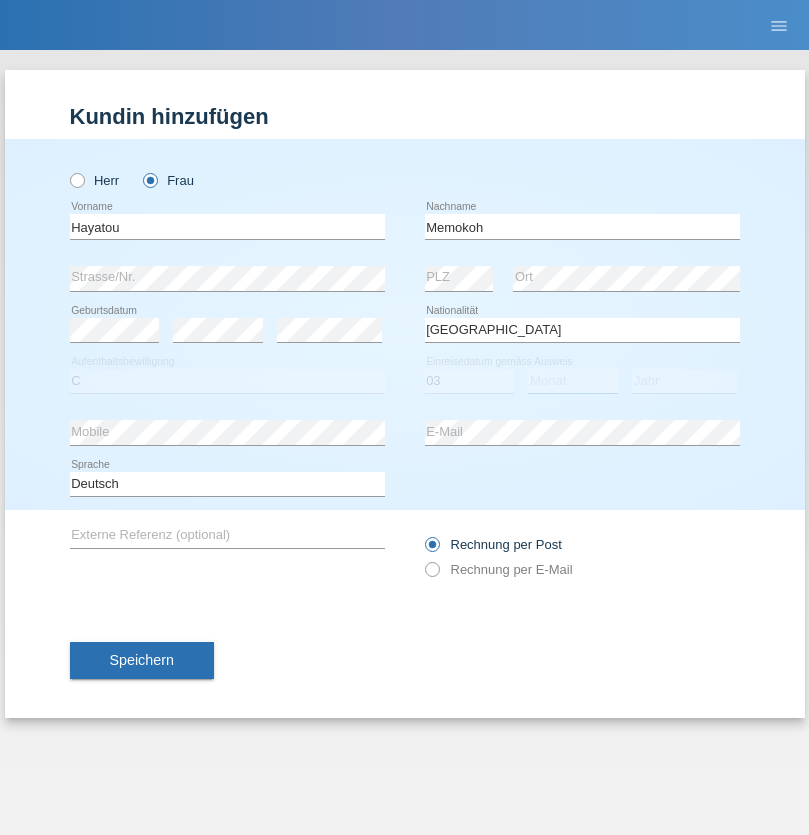select on "05" 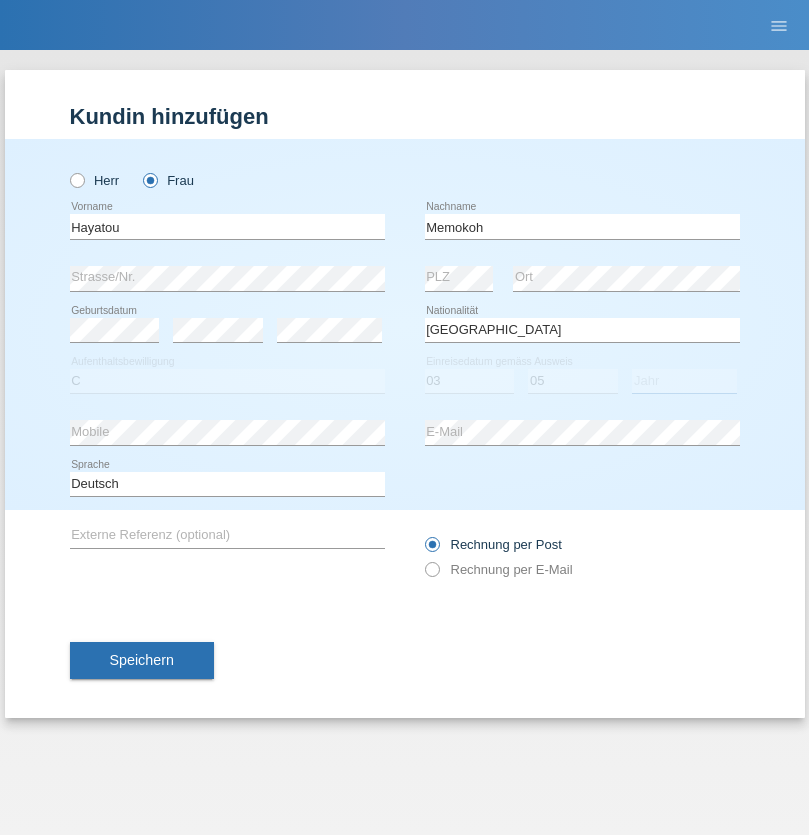 select on "2021" 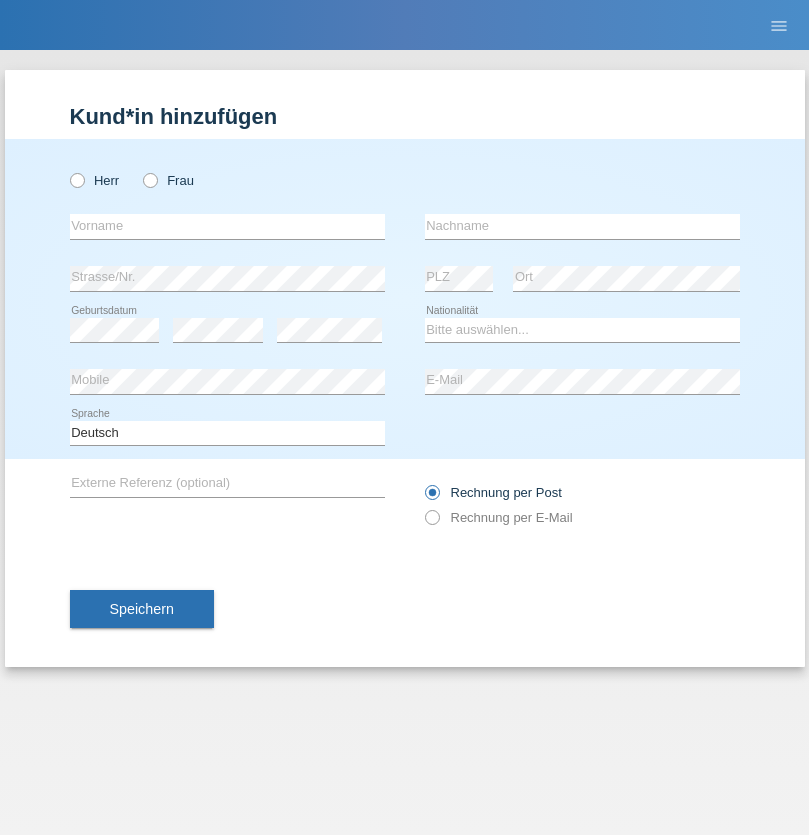 scroll, scrollTop: 0, scrollLeft: 0, axis: both 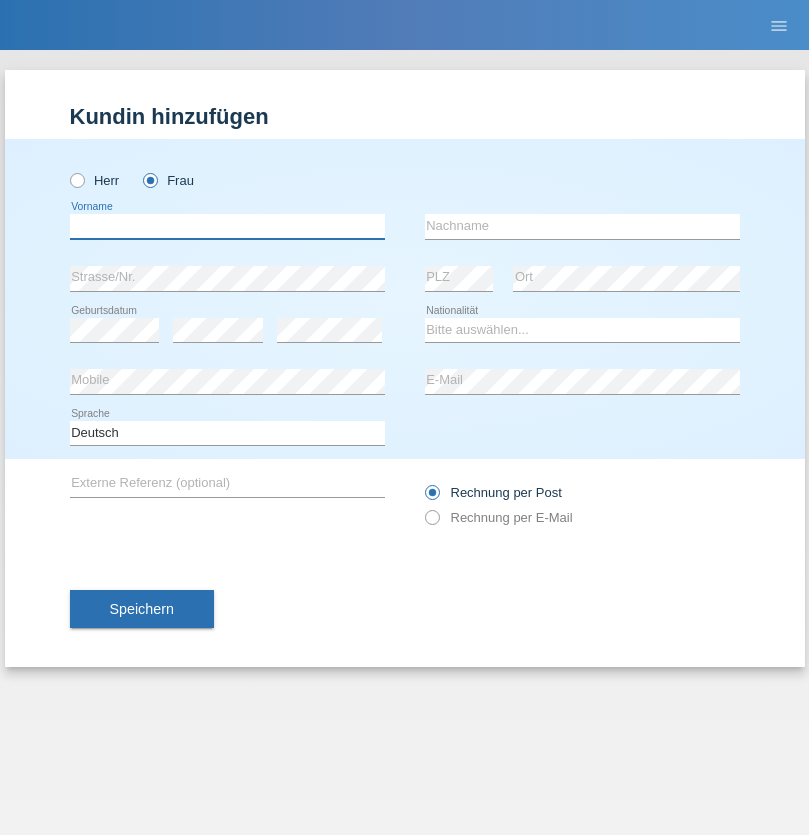 click at bounding box center (227, 226) 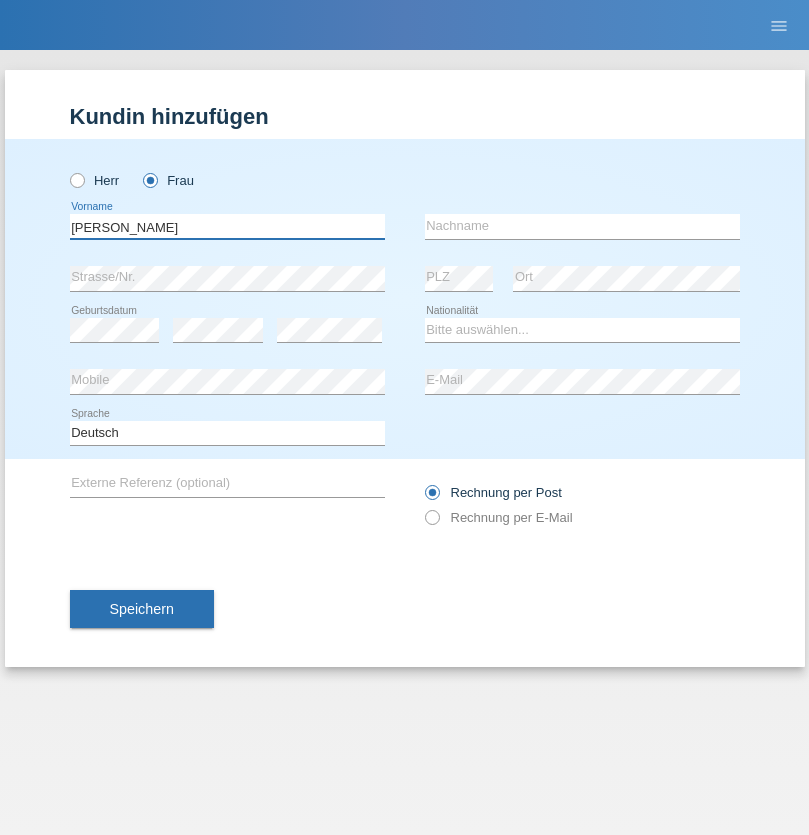 type on "Melanie" 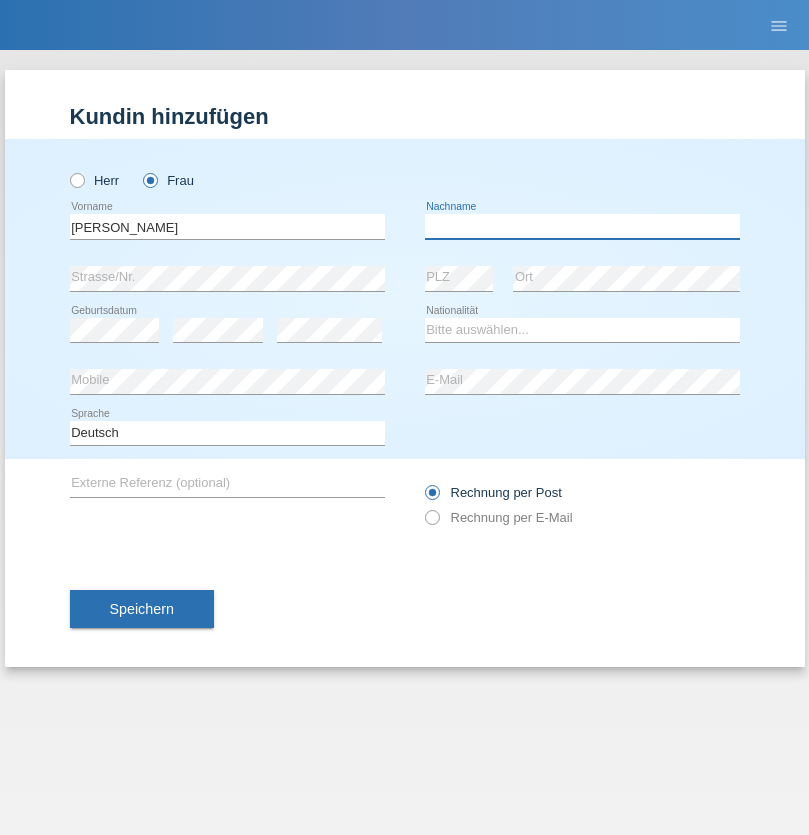 click at bounding box center (582, 226) 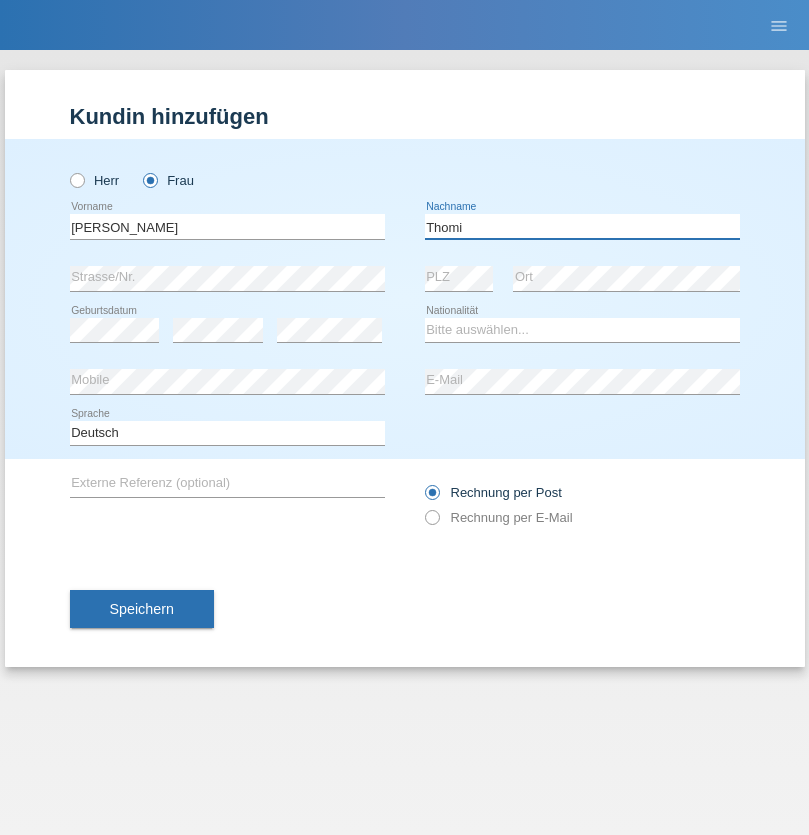 type on "Thomi" 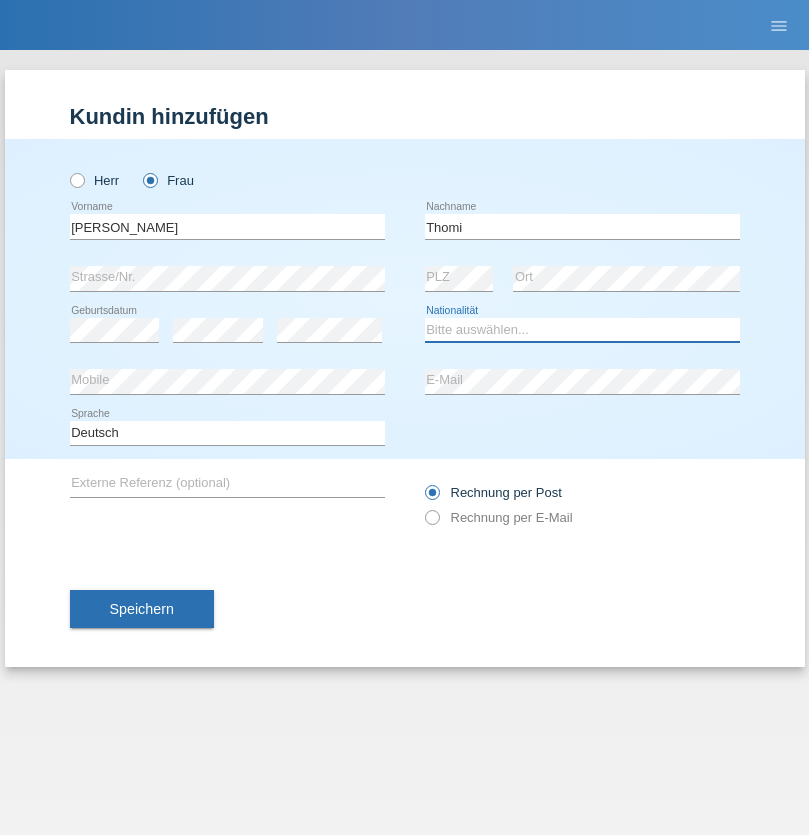select on "CH" 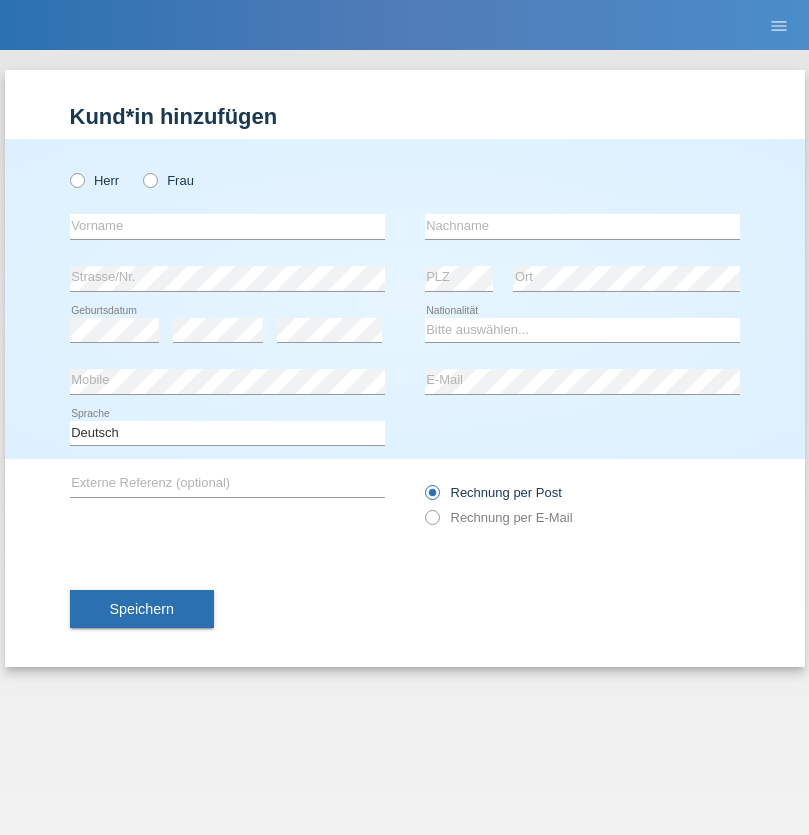 scroll, scrollTop: 0, scrollLeft: 0, axis: both 